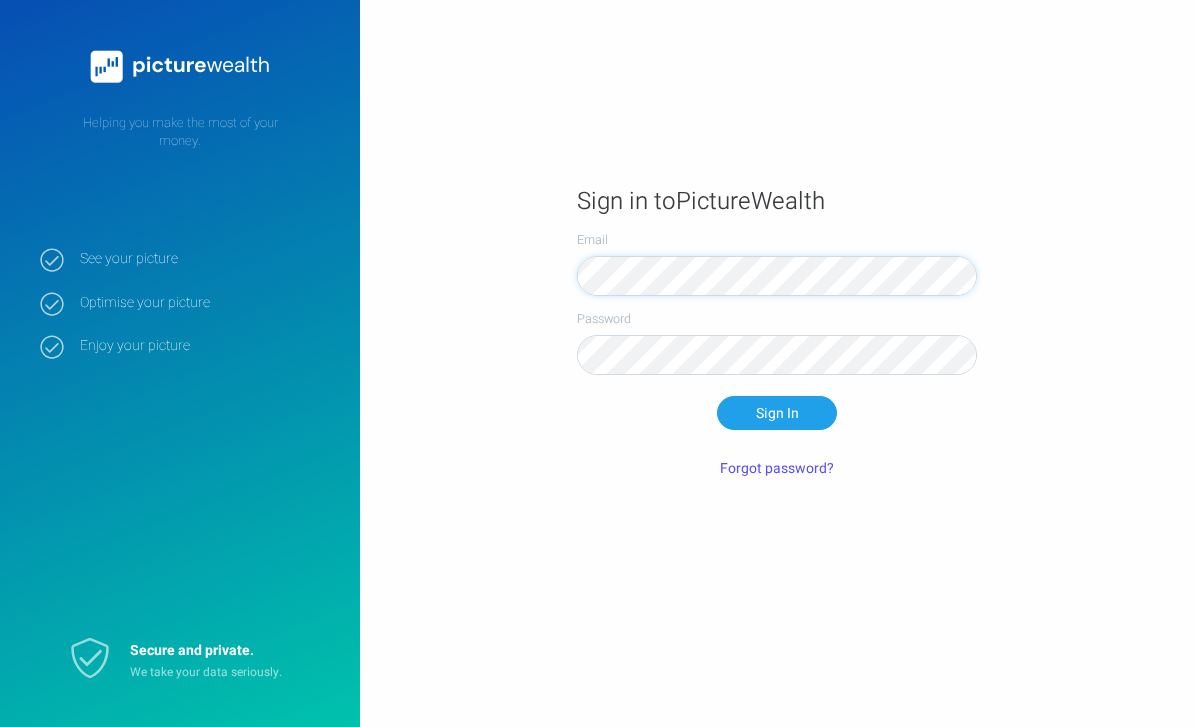 scroll, scrollTop: 0, scrollLeft: 0, axis: both 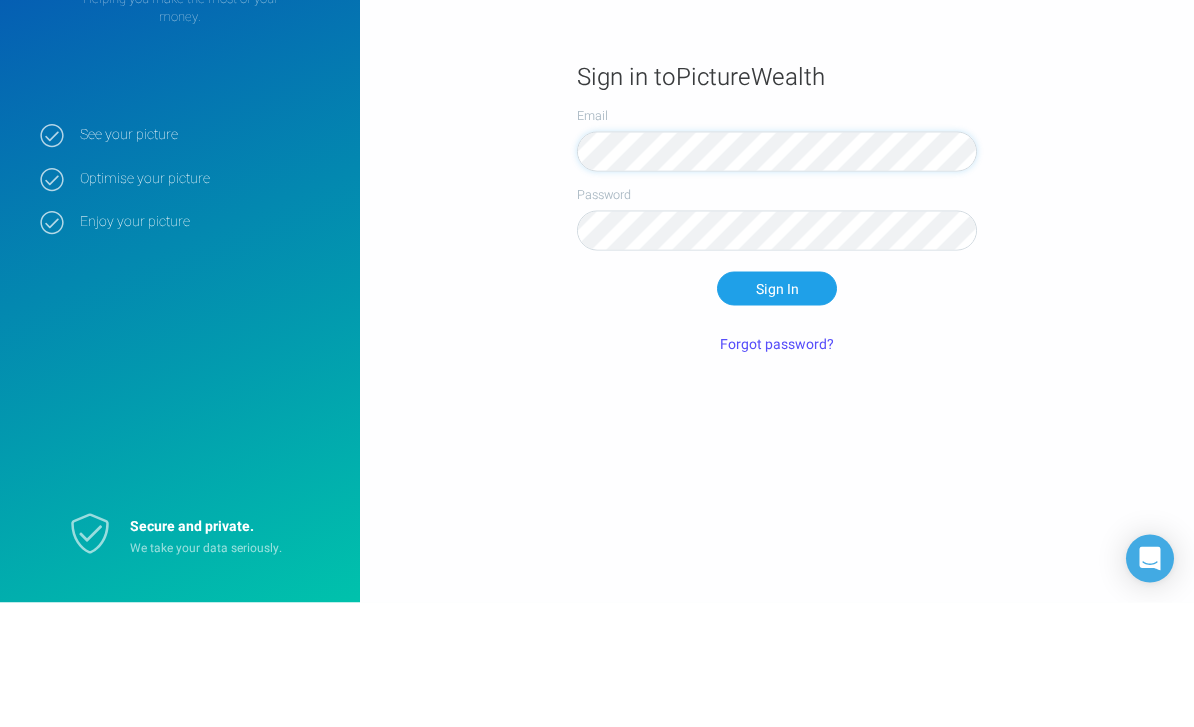click on "Sign In" at bounding box center (777, 413) 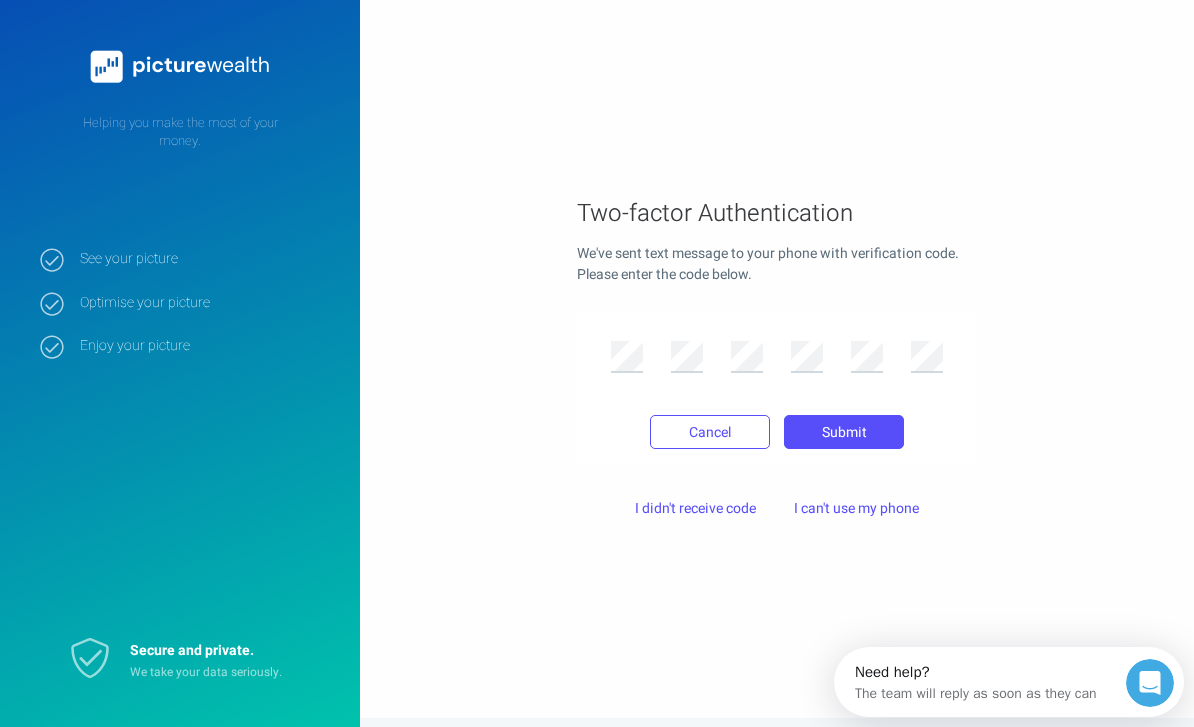 scroll, scrollTop: 0, scrollLeft: 0, axis: both 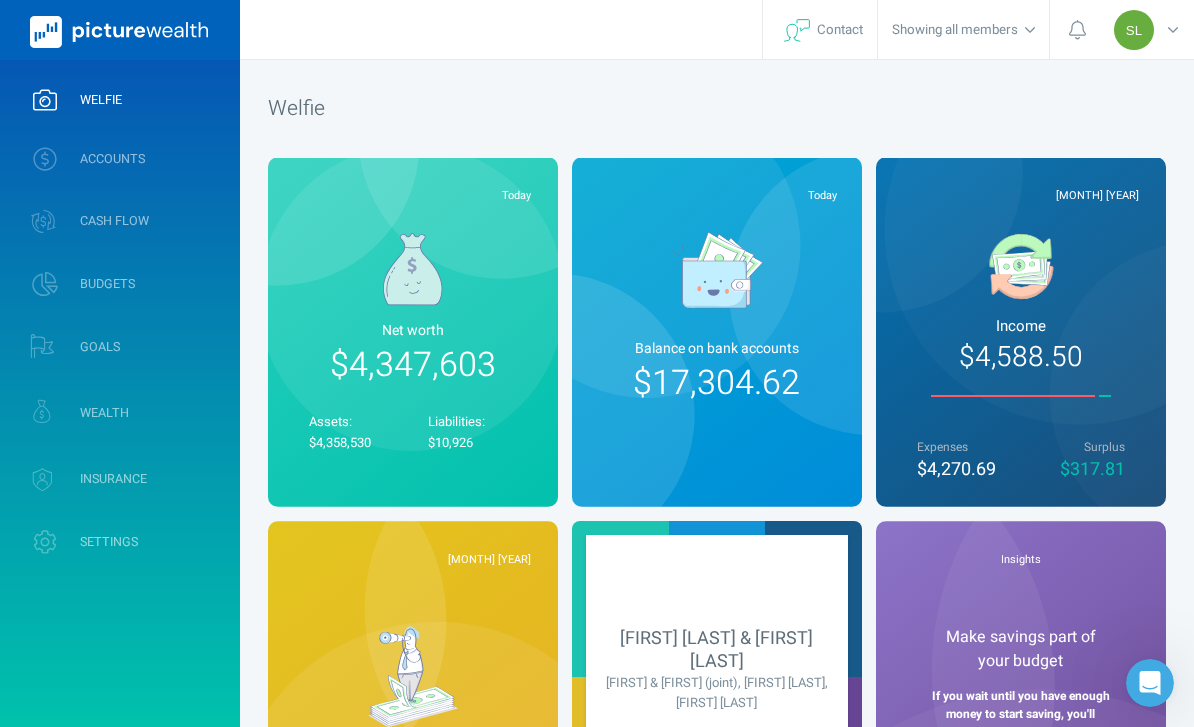click on "ACCOUNTS" at bounding box center (120, 159) 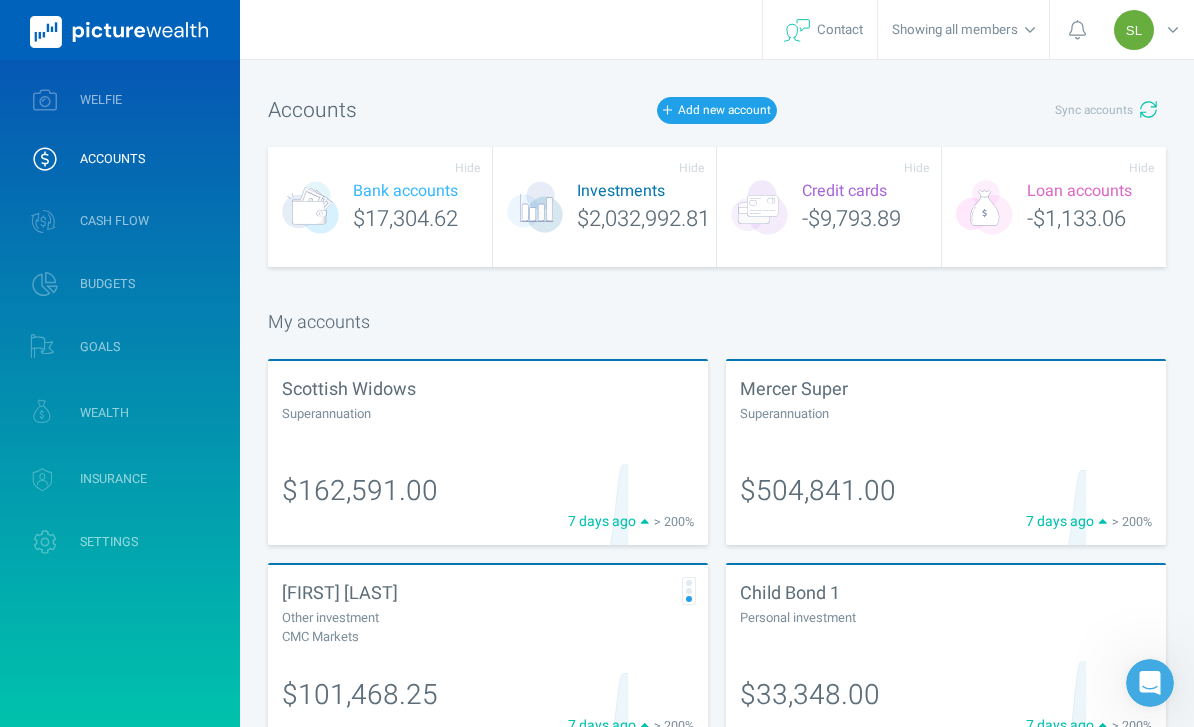 click on "Sync accounts" at bounding box center (1094, 110) 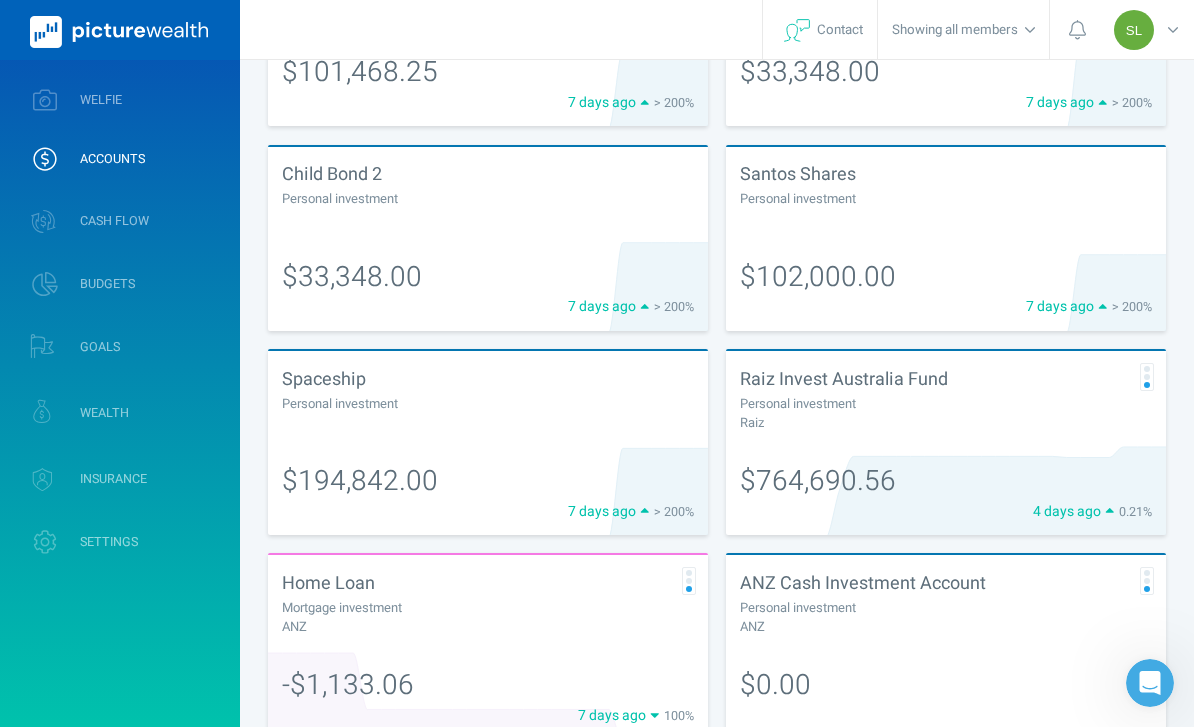 scroll, scrollTop: 622, scrollLeft: 0, axis: vertical 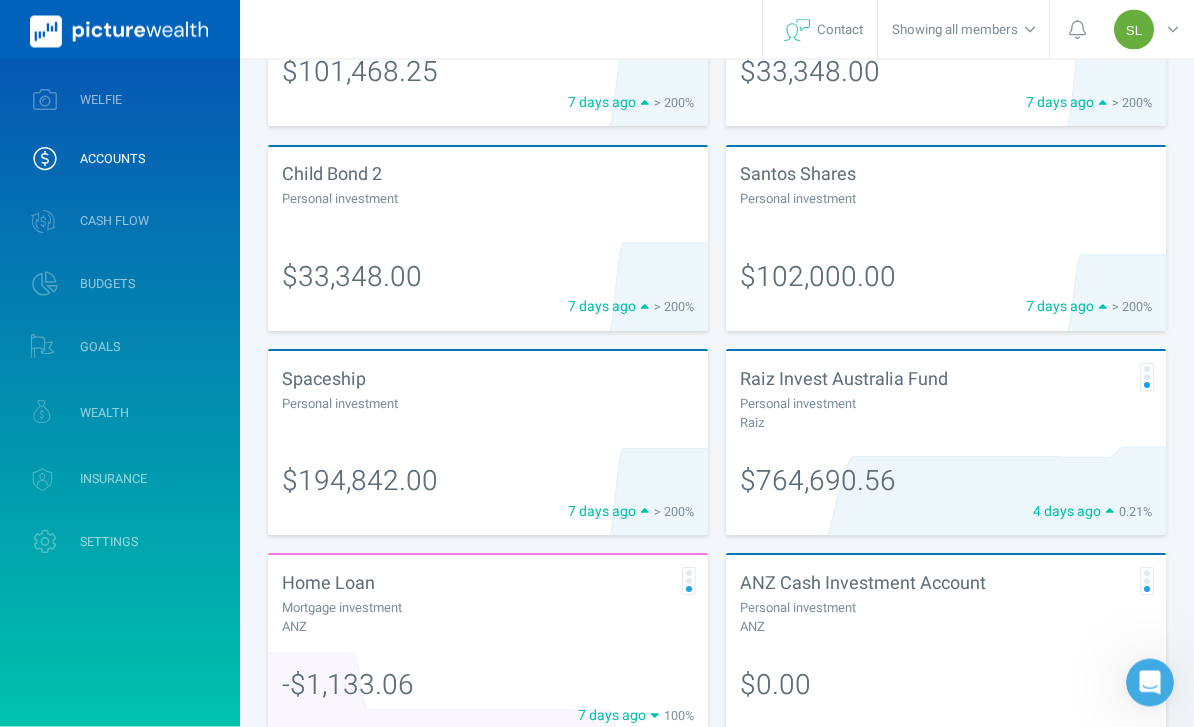 click on "Raiz Invest Australia Fund Personal investment Raiz" at bounding box center (946, 399) 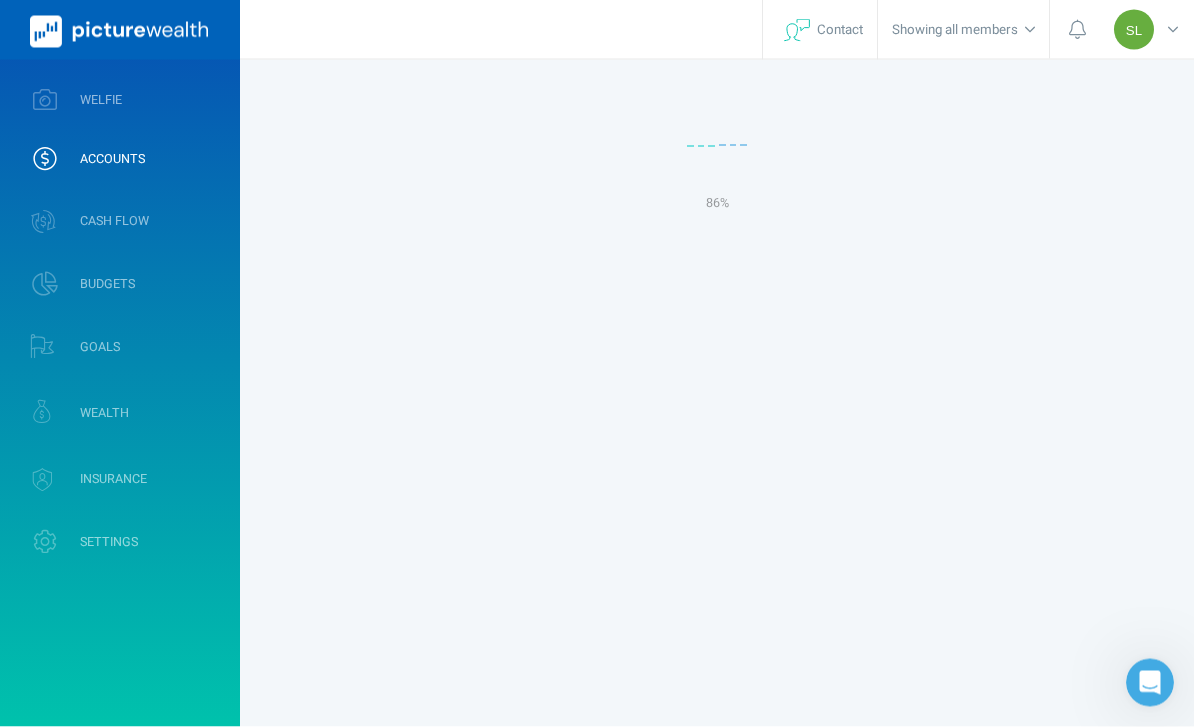 scroll, scrollTop: 64, scrollLeft: 0, axis: vertical 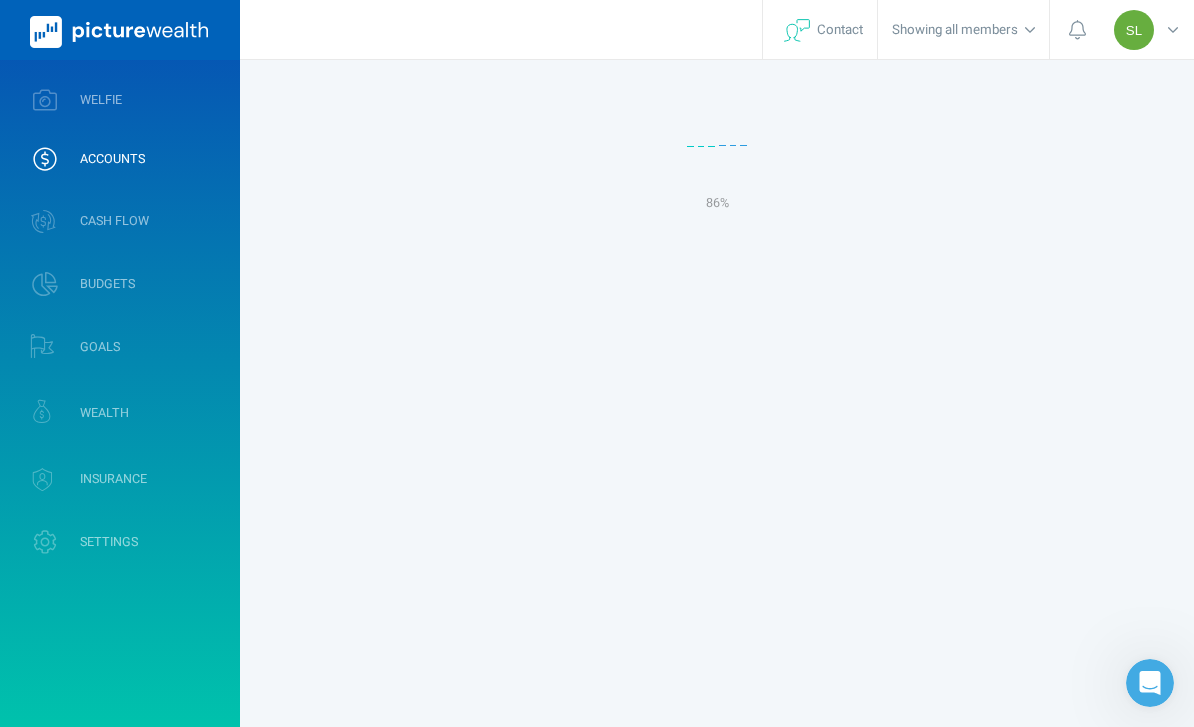 select on "L3M" 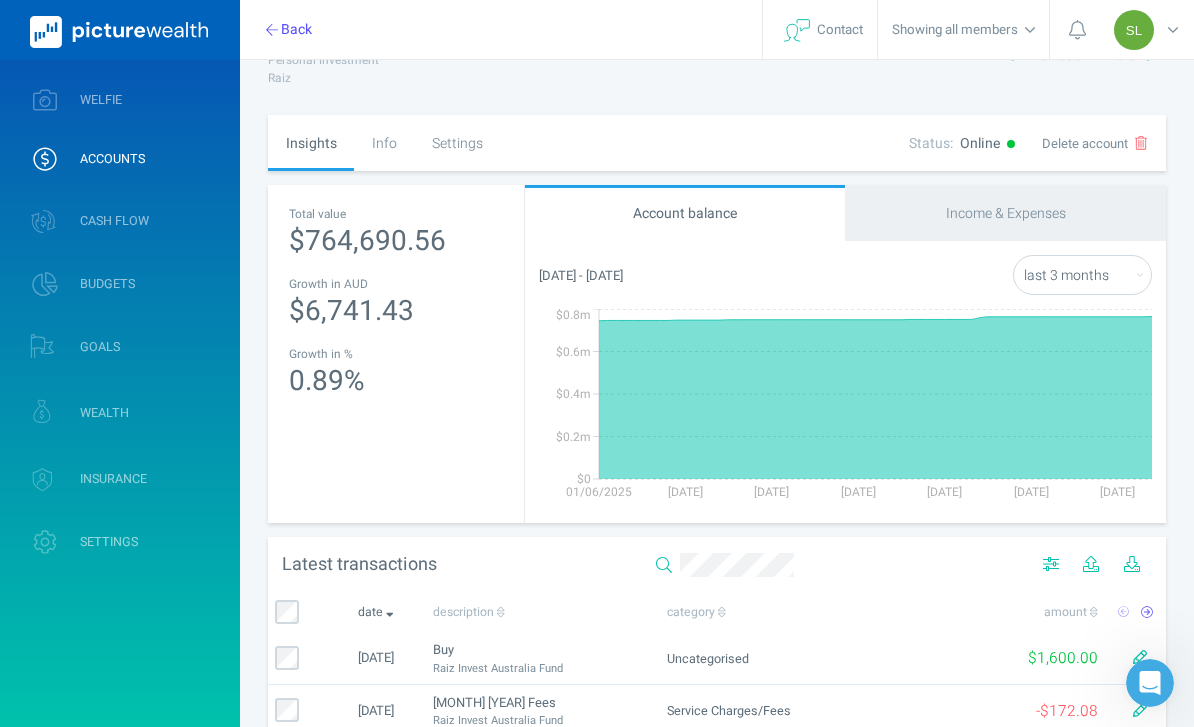 click on "Settings" at bounding box center (457, 143) 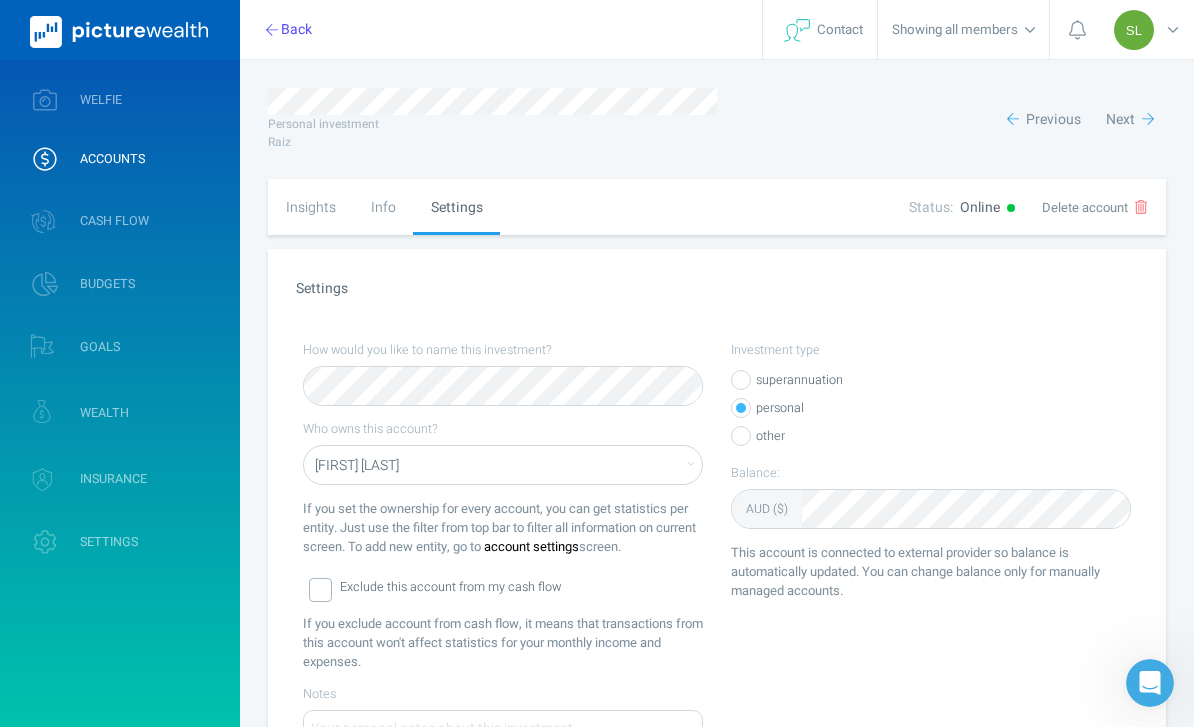 click on "ACCOUNTS" at bounding box center (120, 159) 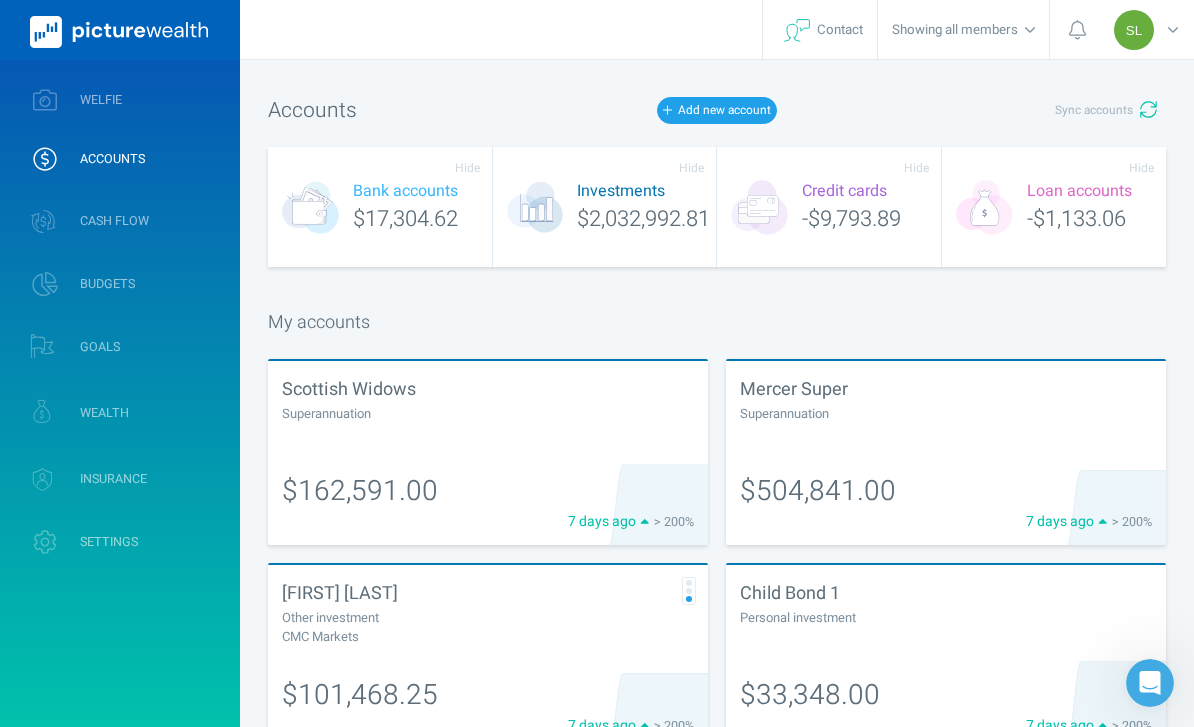 click on "ACCOUNTS" at bounding box center [120, 159] 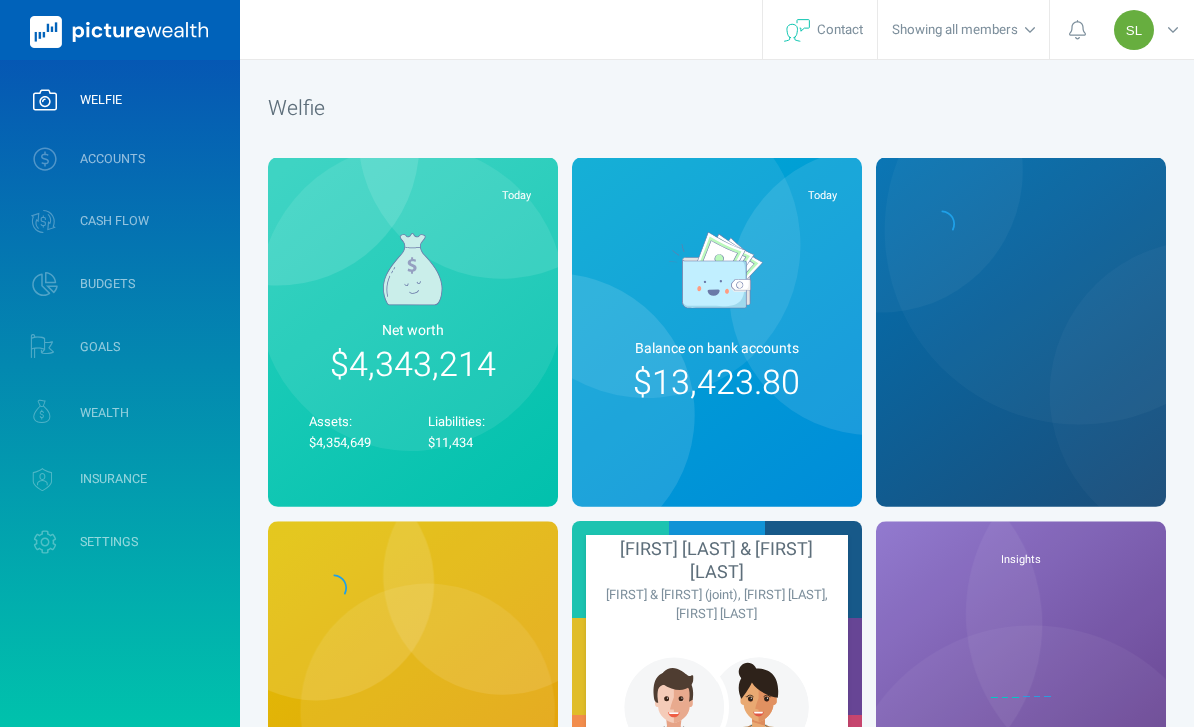 scroll, scrollTop: 0, scrollLeft: 0, axis: both 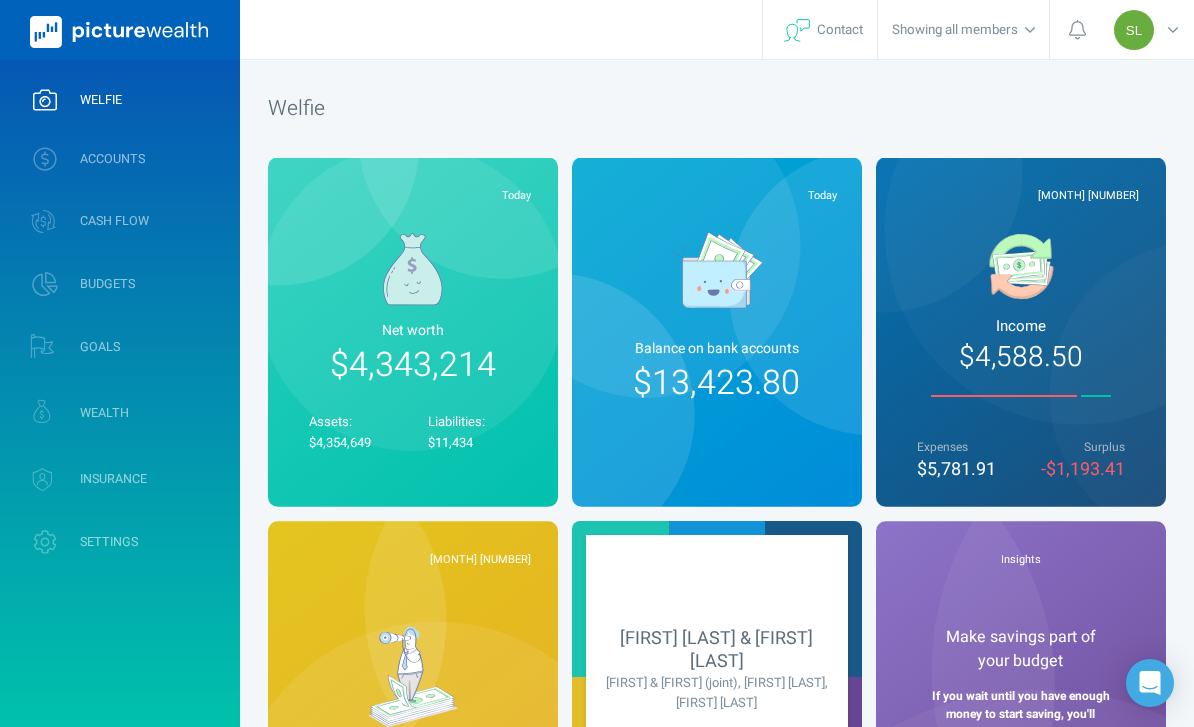 click on "ACCOUNTS" at bounding box center [120, 159] 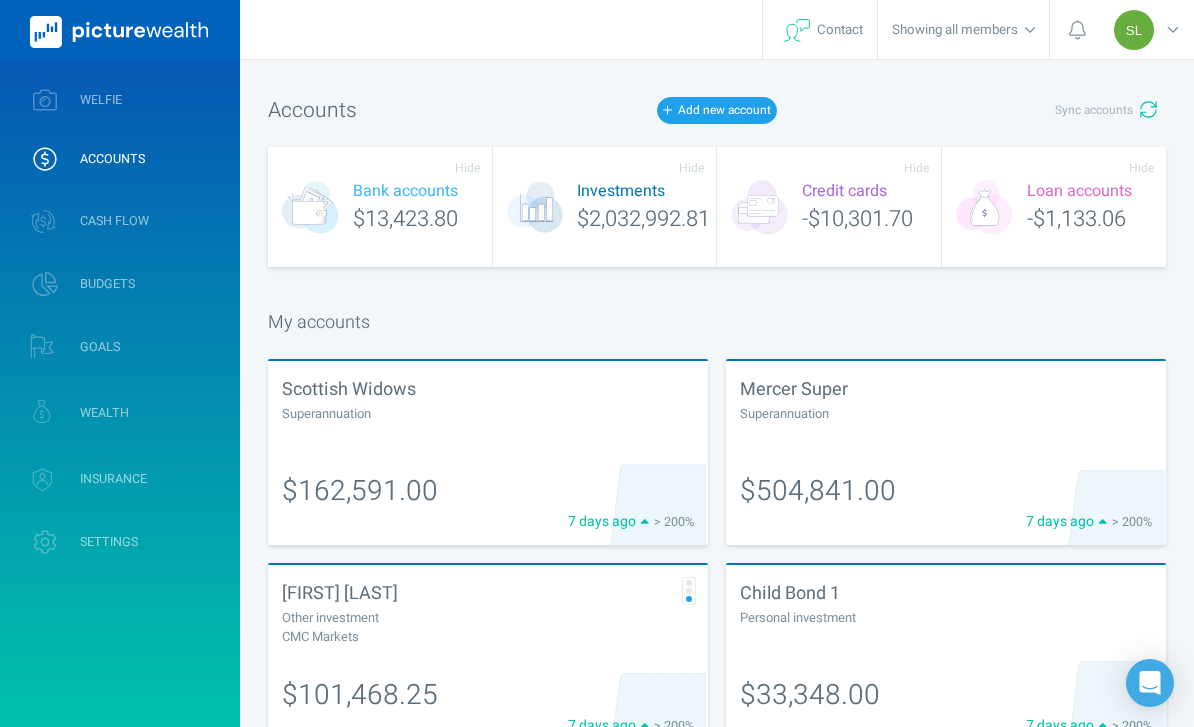 click on "WEALTH" at bounding box center (120, 412) 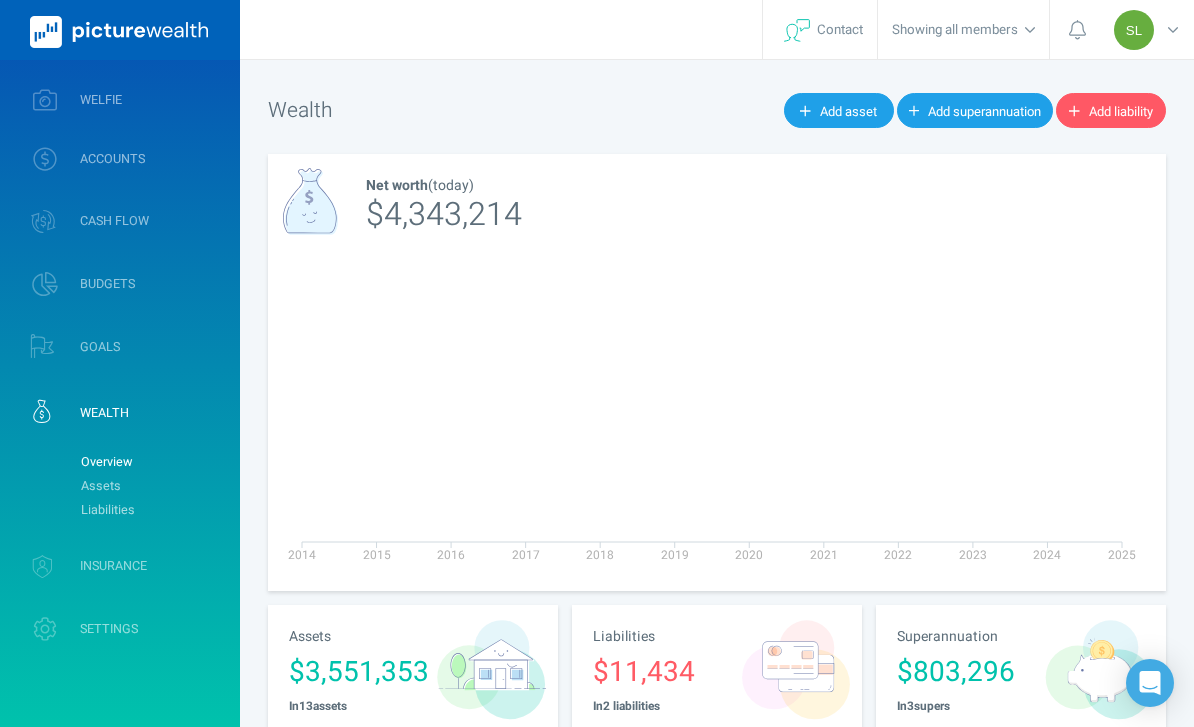click on "Overview" at bounding box center (152, 462) 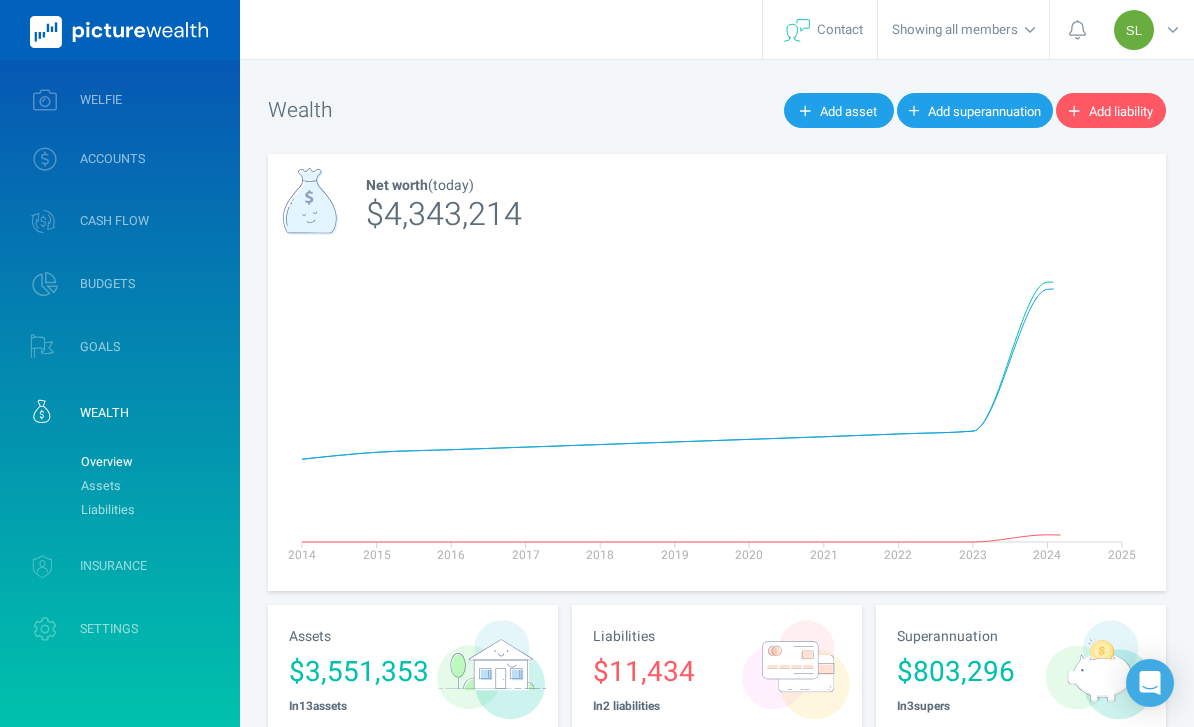 click on "Overview" at bounding box center (152, 462) 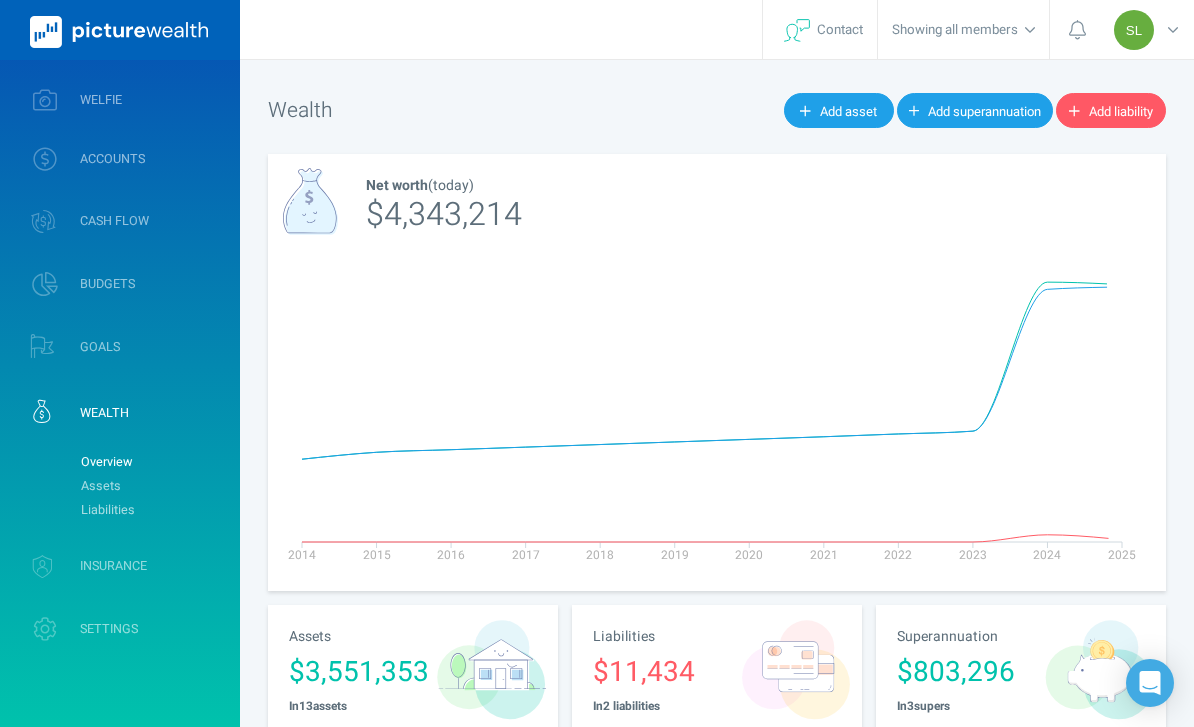 click on "Overview" at bounding box center (152, 462) 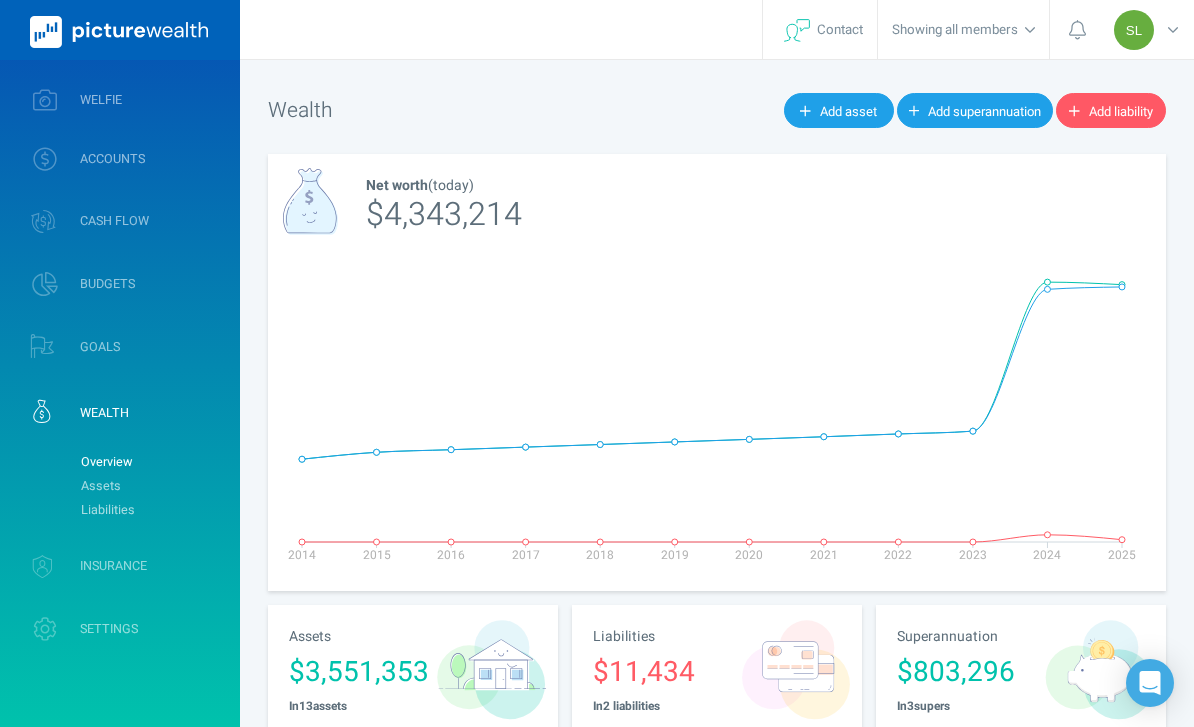 click on "WEALTH" at bounding box center [120, 412] 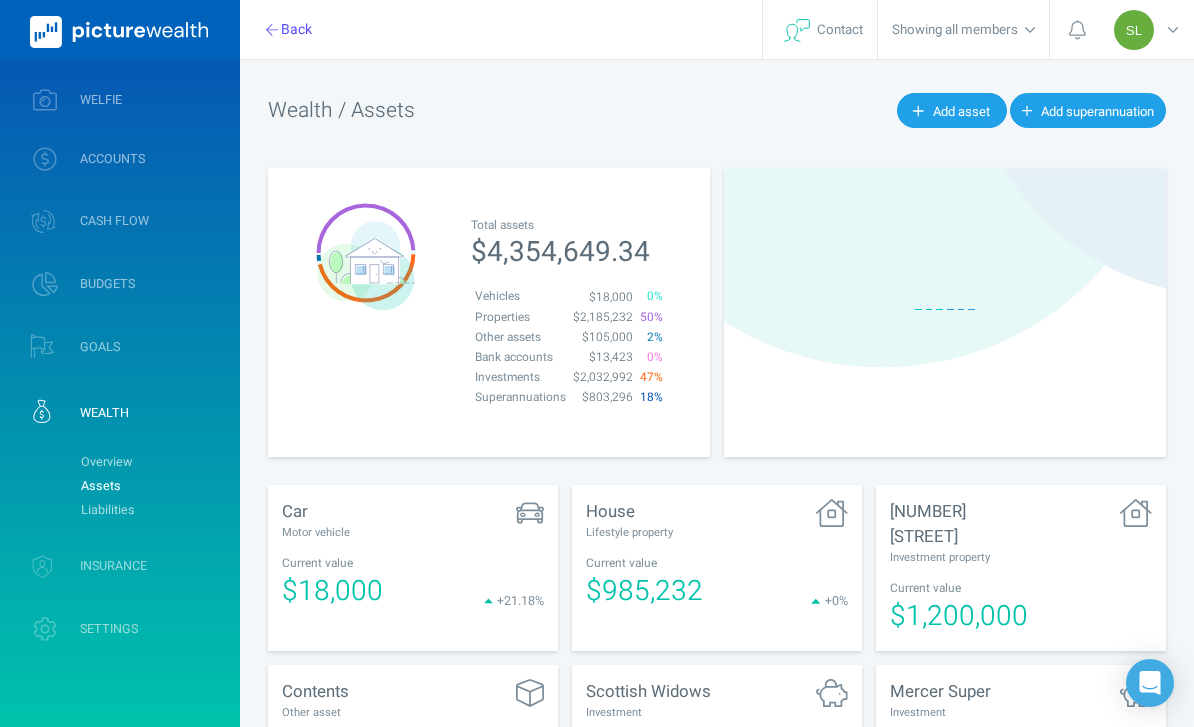 click on "Liabilities" at bounding box center (152, 510) 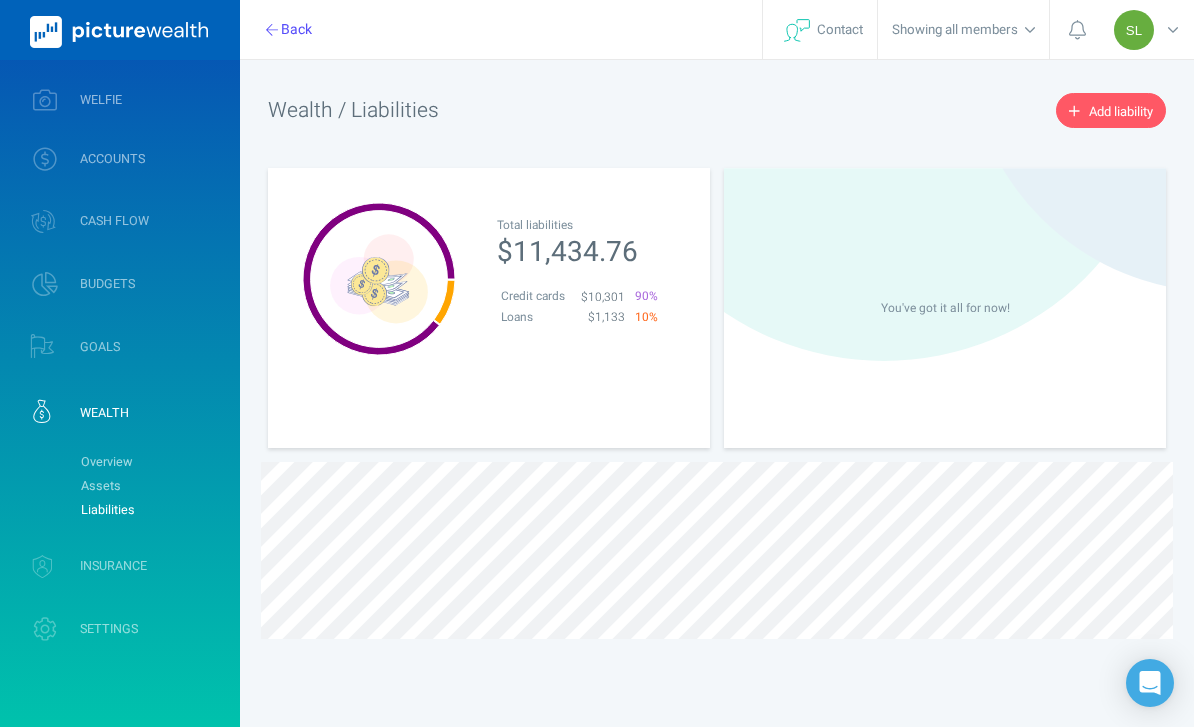click on "Assets" at bounding box center [152, 486] 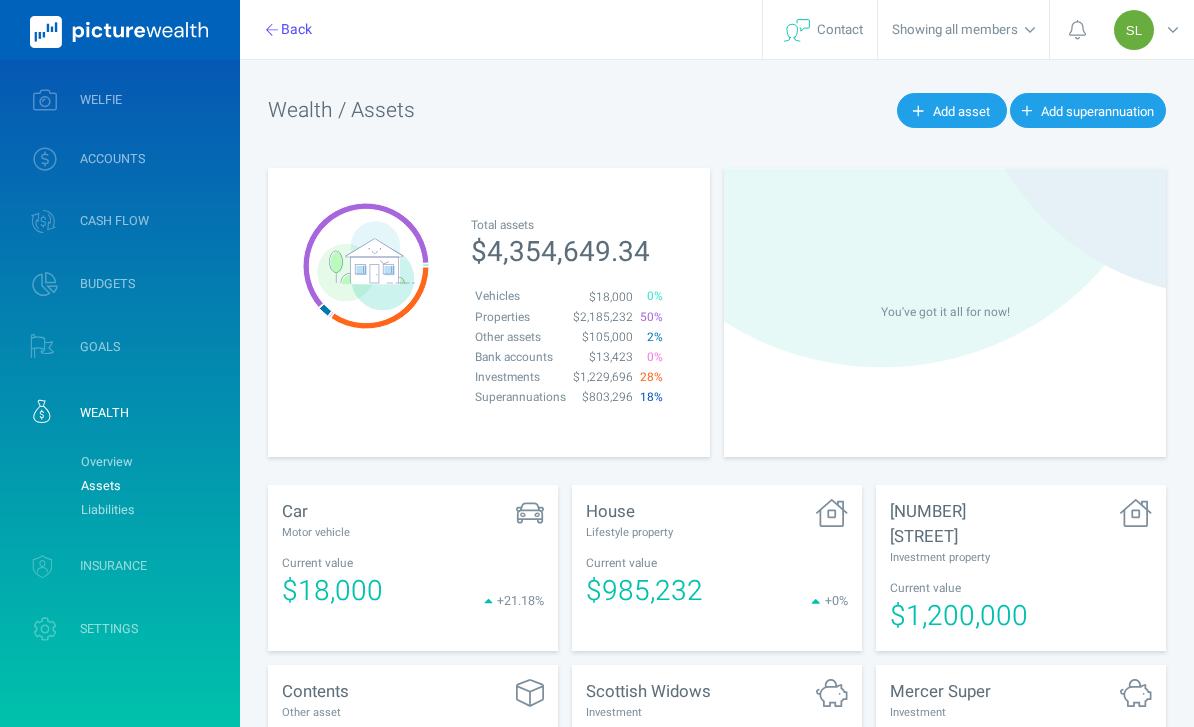 scroll, scrollTop: 0, scrollLeft: 0, axis: both 